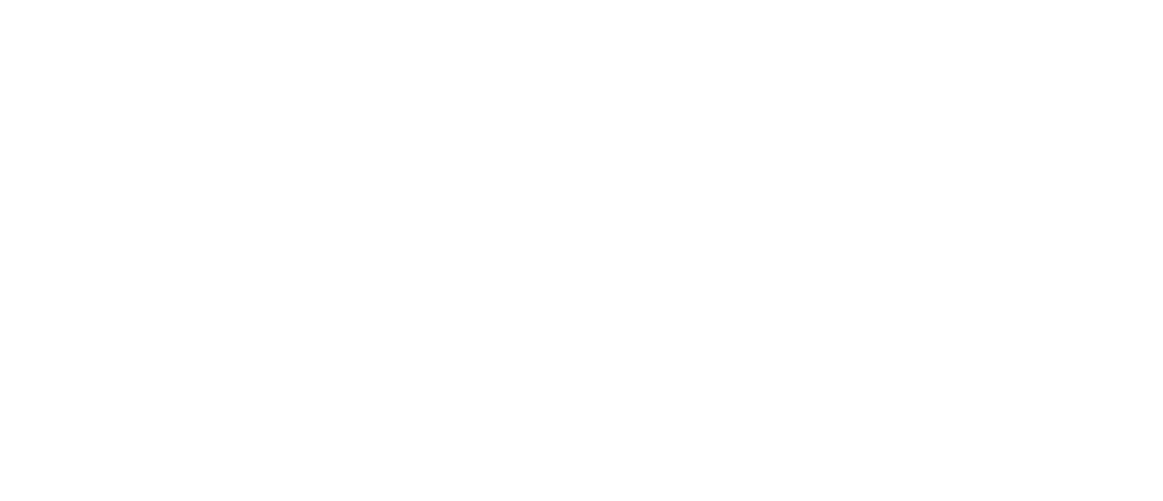 scroll, scrollTop: 0, scrollLeft: 0, axis: both 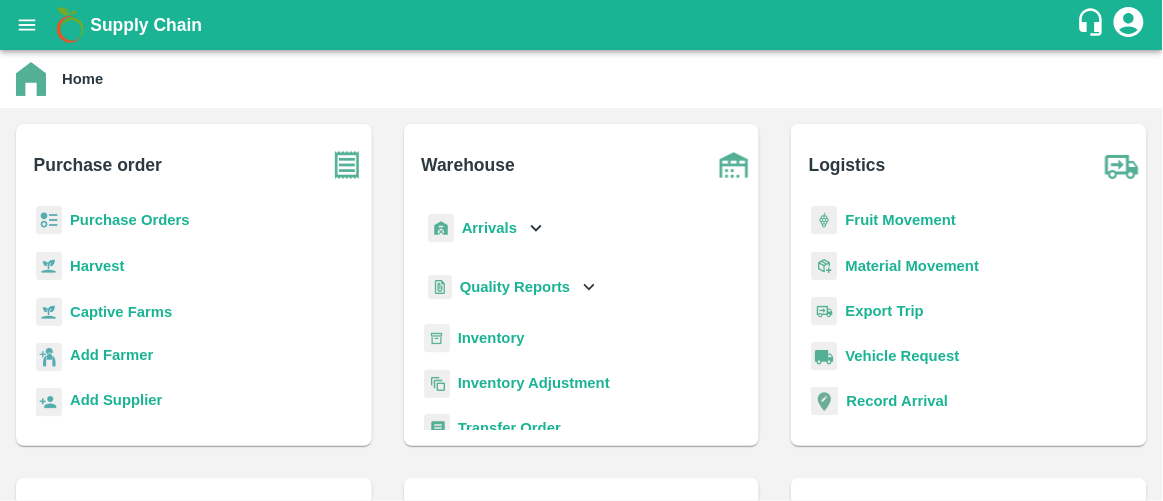 click on "Fruit Movement" at bounding box center [900, 220] 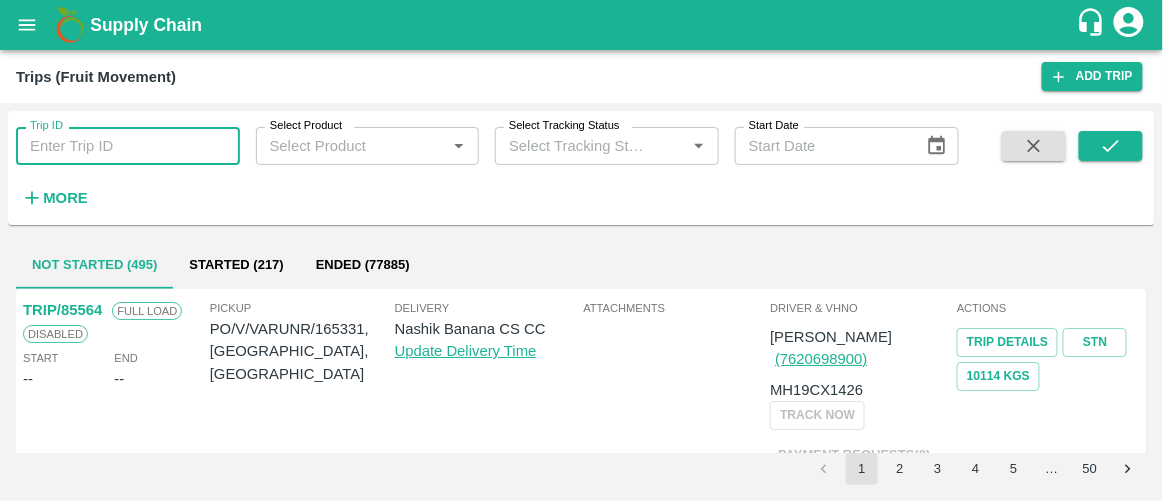 click on "Trip ID" at bounding box center (128, 146) 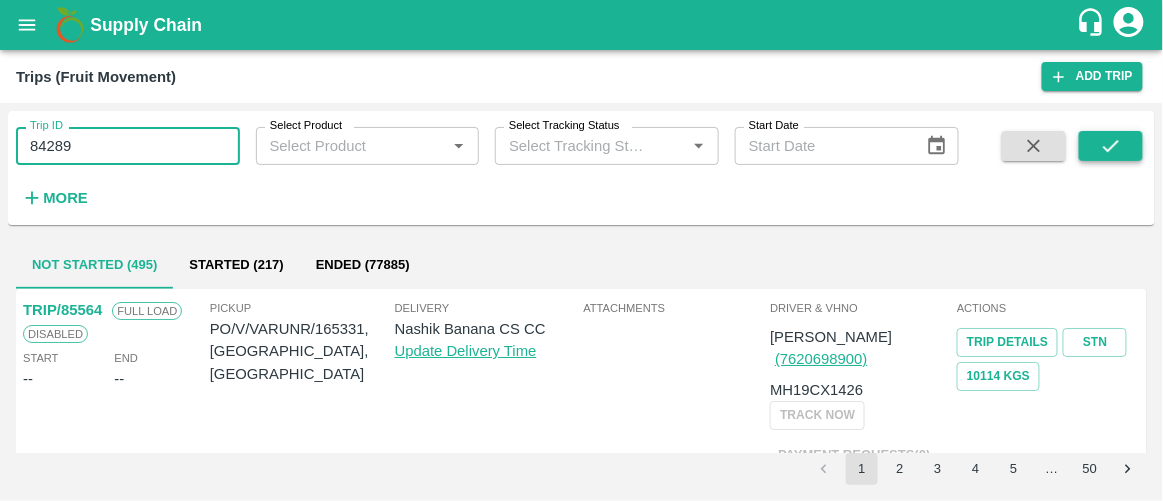click at bounding box center (1111, 146) 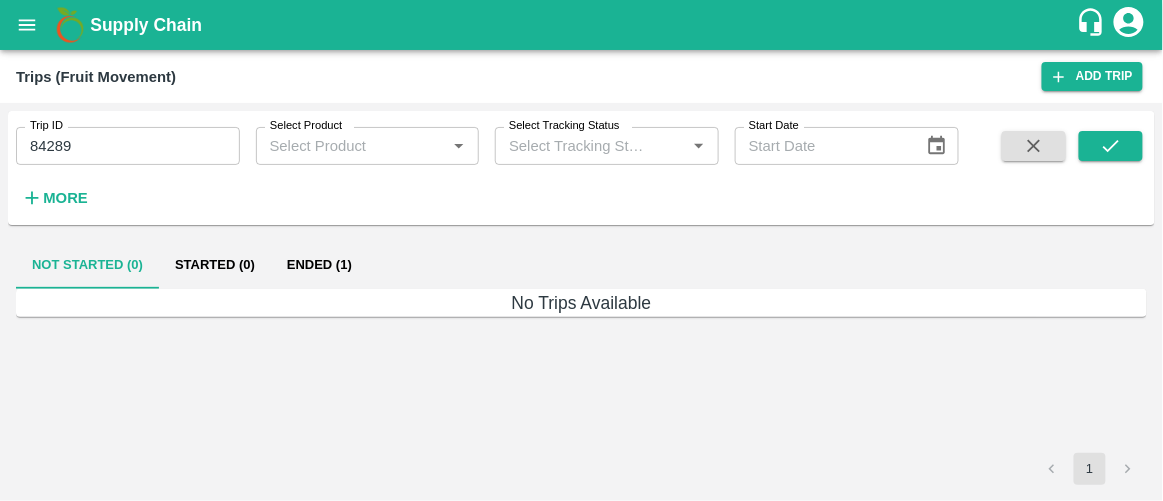 click on "Ended (1)" at bounding box center [319, 265] 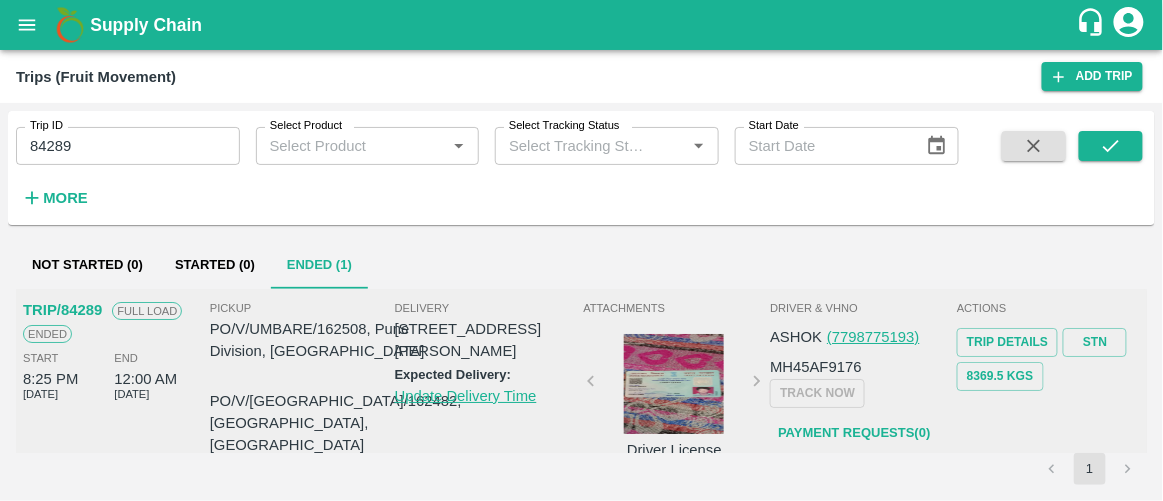 scroll, scrollTop: 33, scrollLeft: 0, axis: vertical 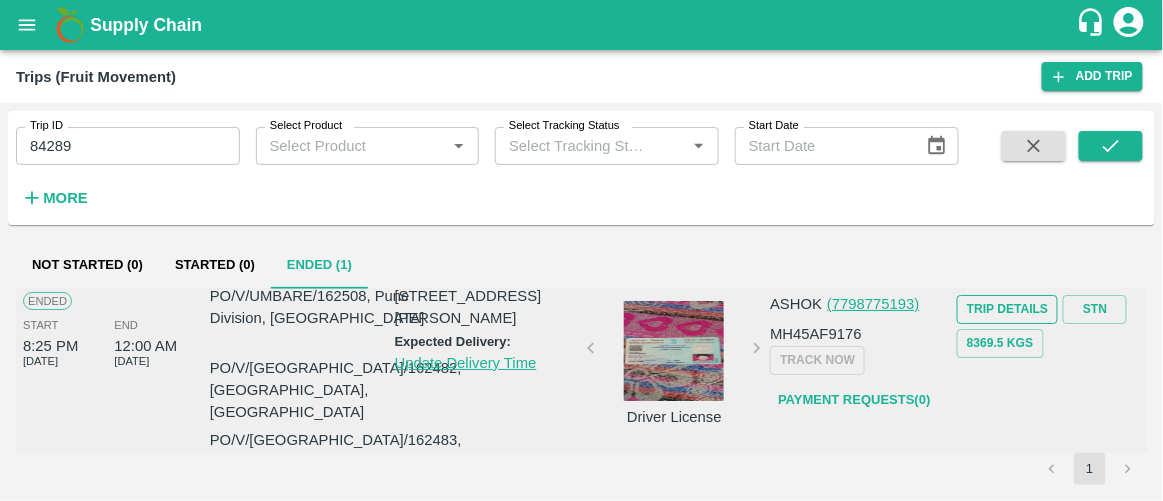 click on "Trip Details" at bounding box center [1007, 309] 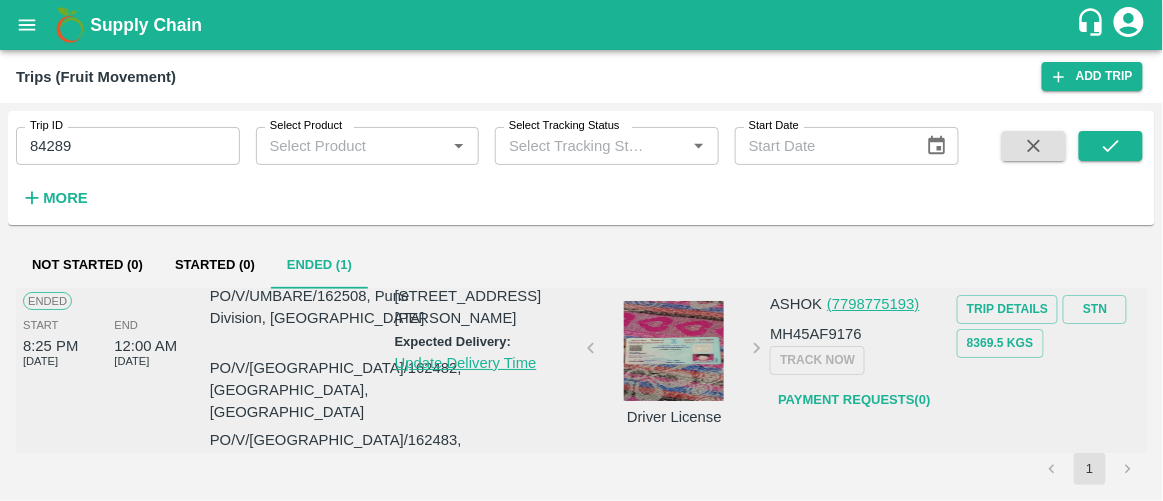 click on "84289" at bounding box center (128, 146) 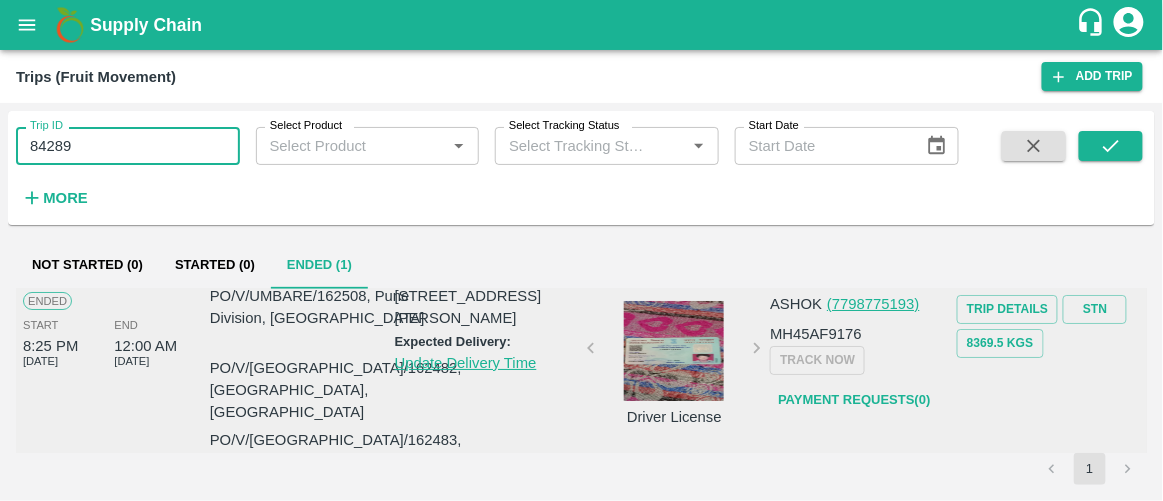 paste 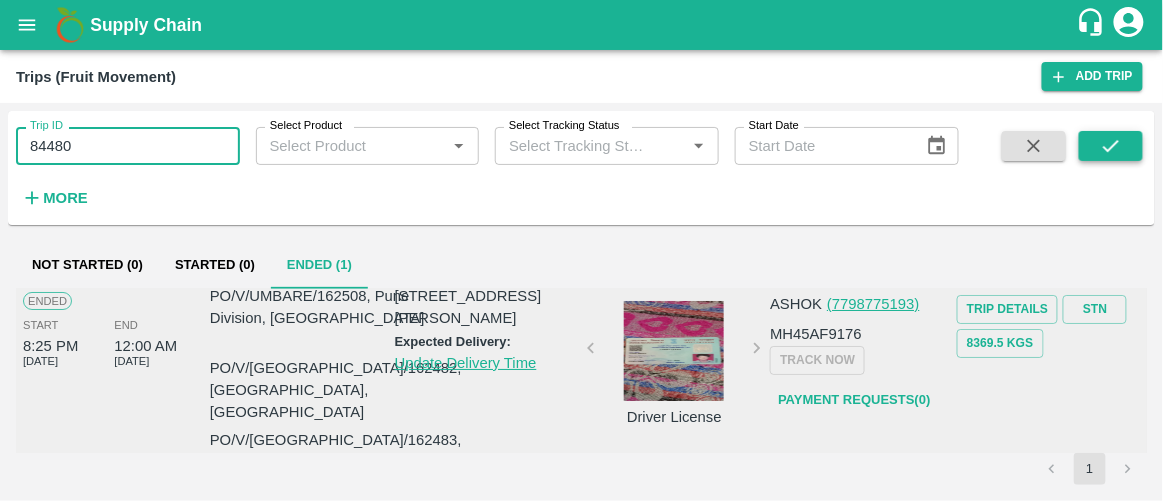 click 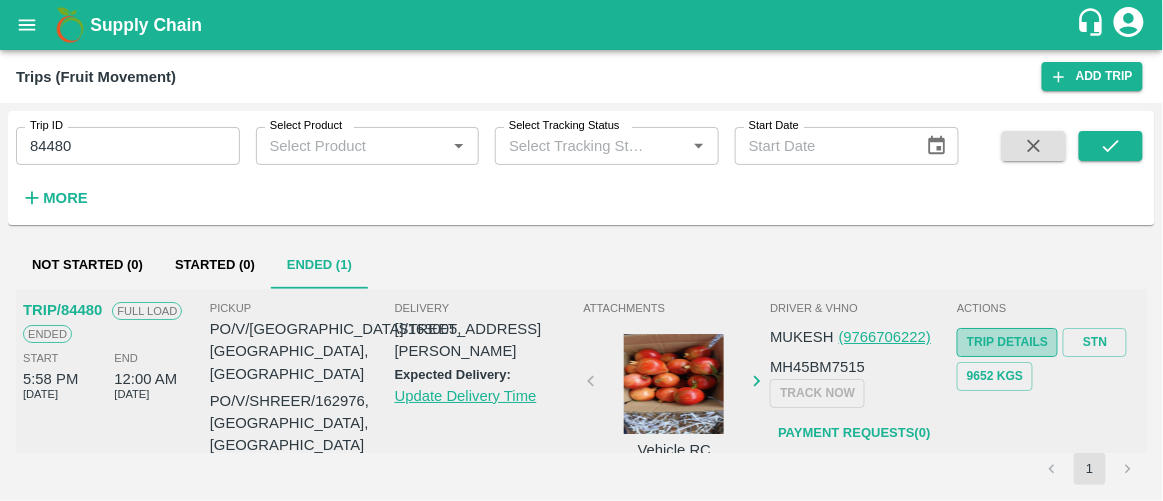 click on "Trip Details" at bounding box center [1007, 342] 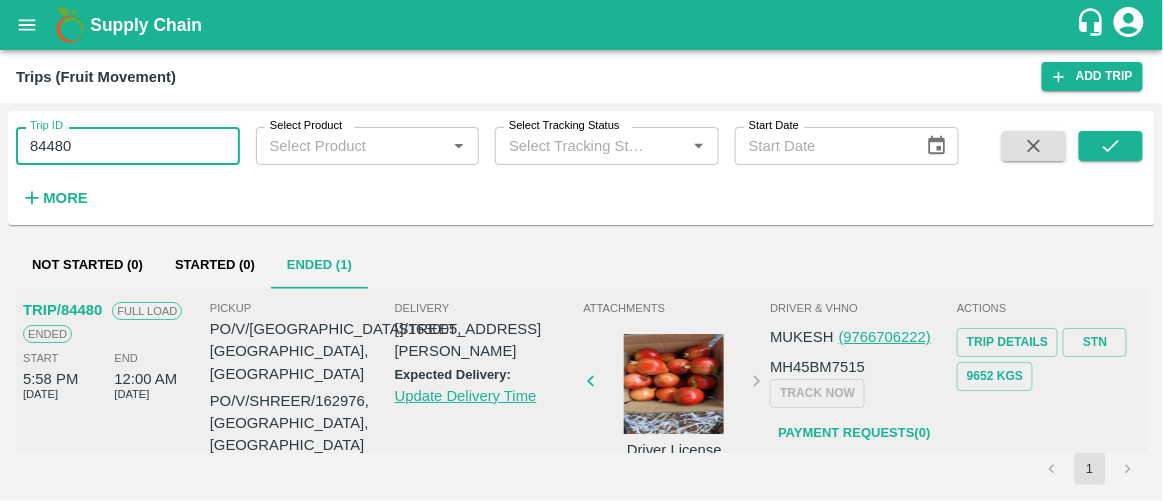 click on "84480" at bounding box center (128, 146) 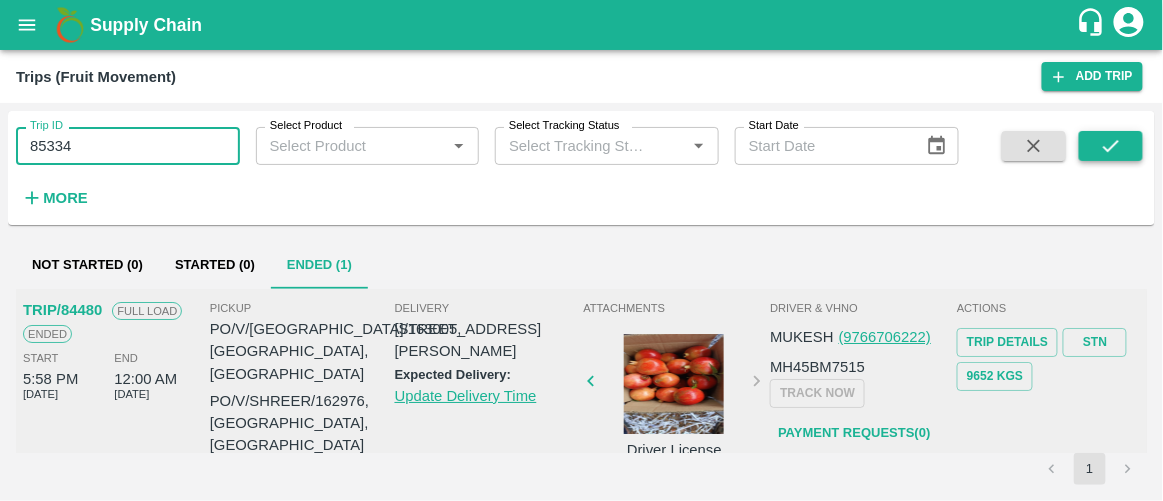 type on "85334" 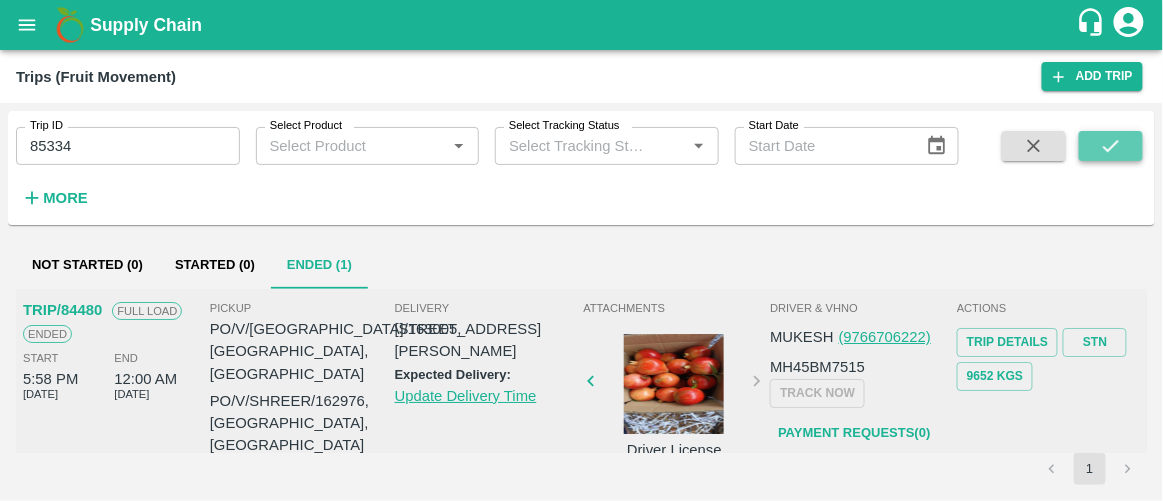 click at bounding box center [1111, 146] 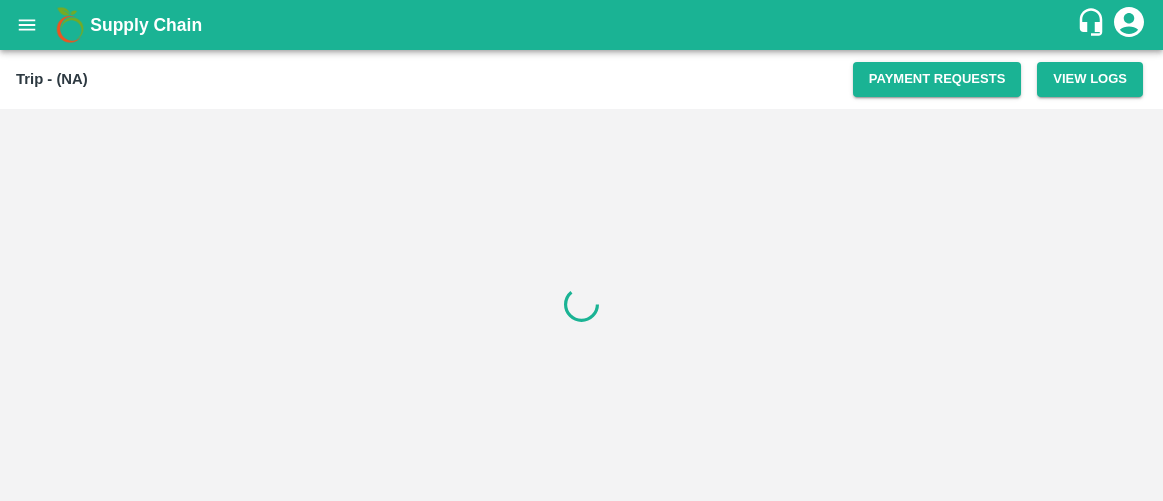 scroll, scrollTop: 0, scrollLeft: 0, axis: both 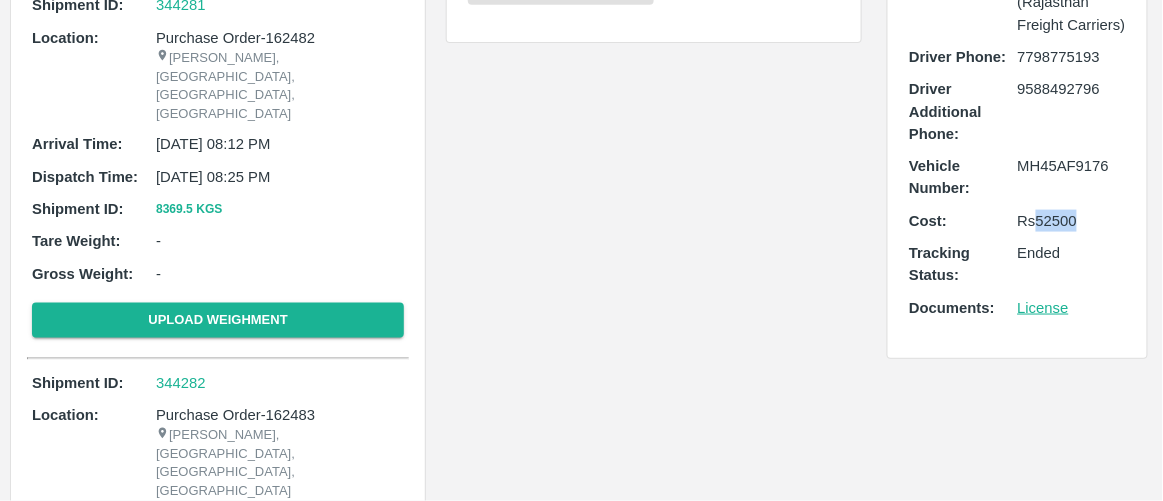 drag, startPoint x: 1038, startPoint y: 187, endPoint x: 1091, endPoint y: 187, distance: 53 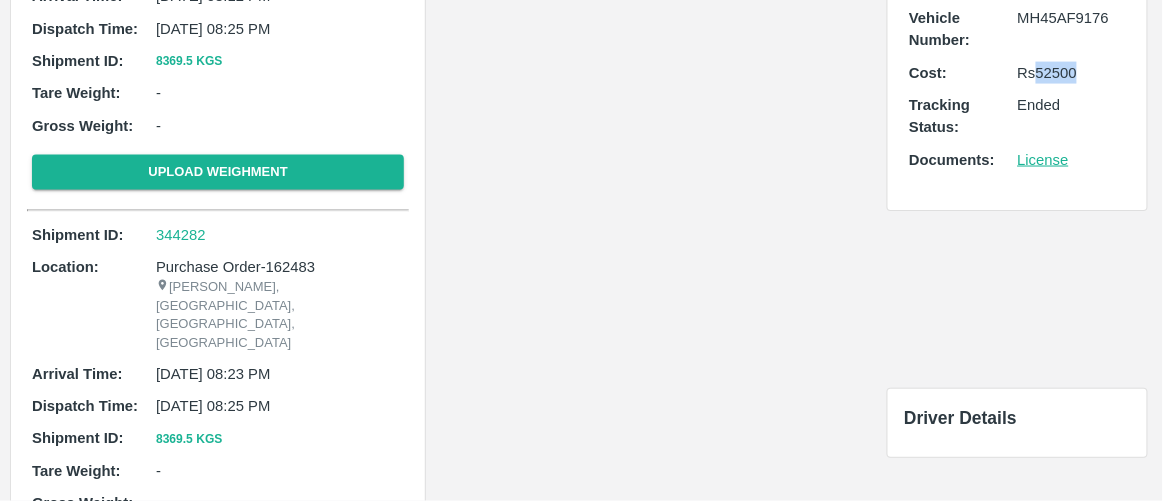 scroll, scrollTop: 0, scrollLeft: 0, axis: both 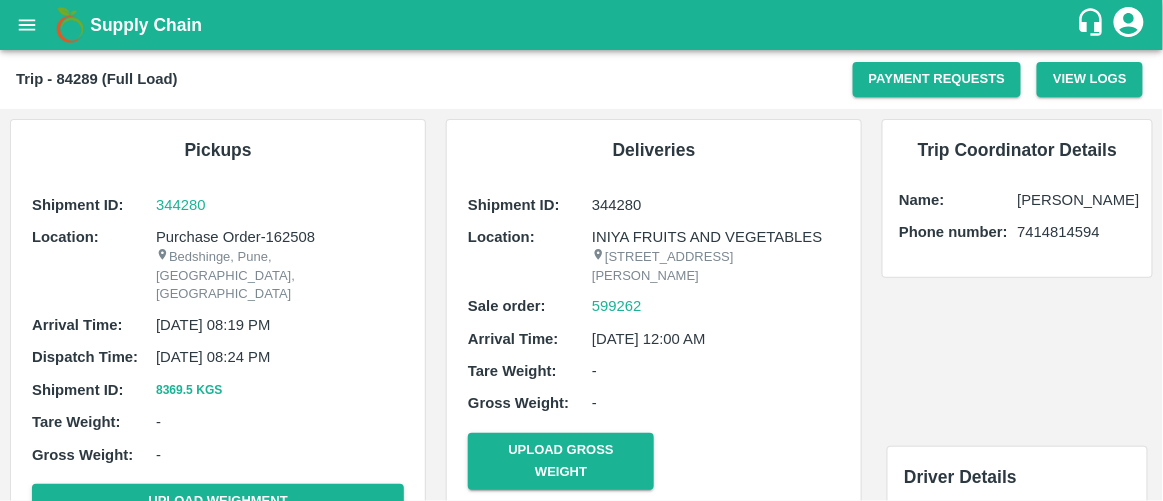 click 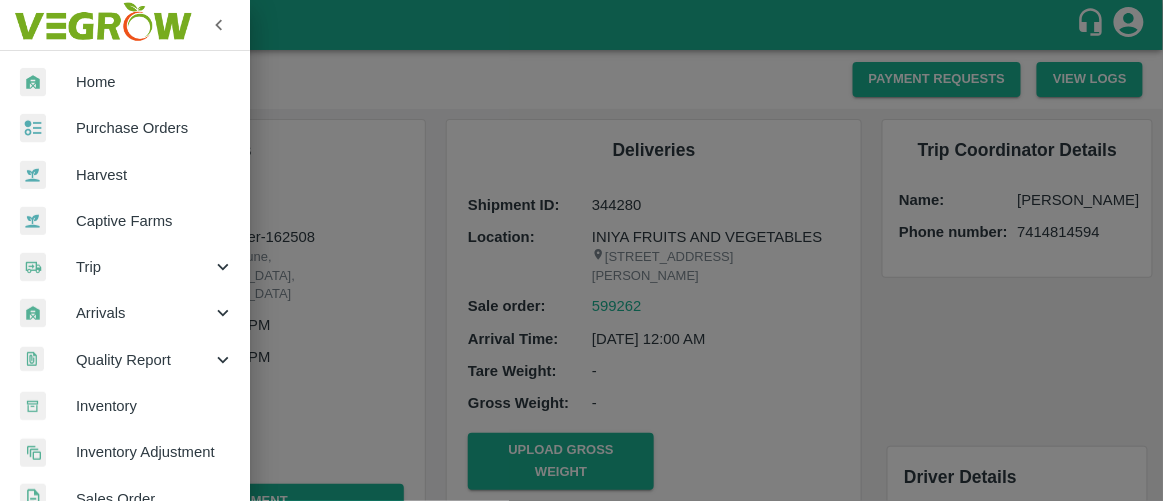 click on "Trip" at bounding box center (125, 267) 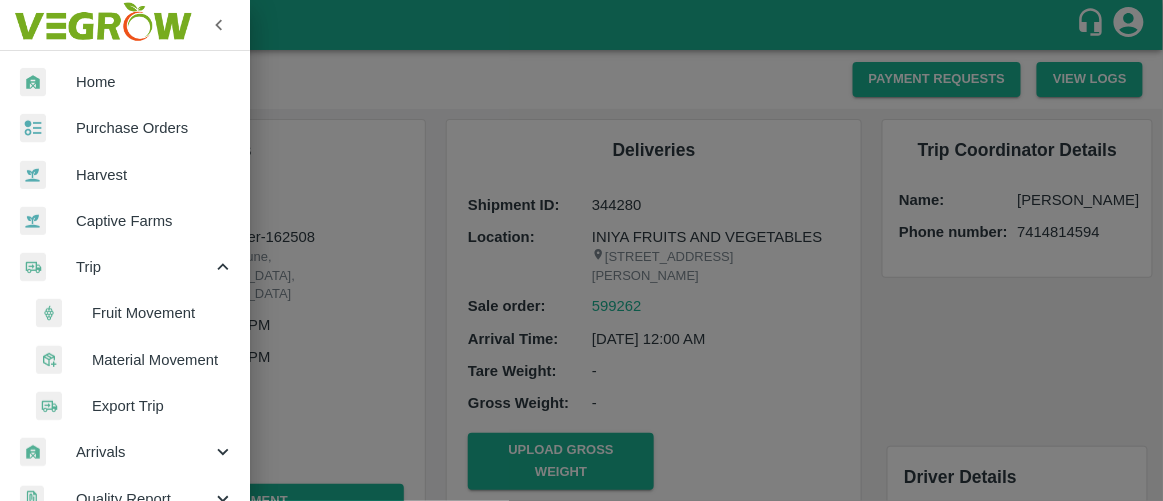 click on "Fruit Movement" at bounding box center (163, 313) 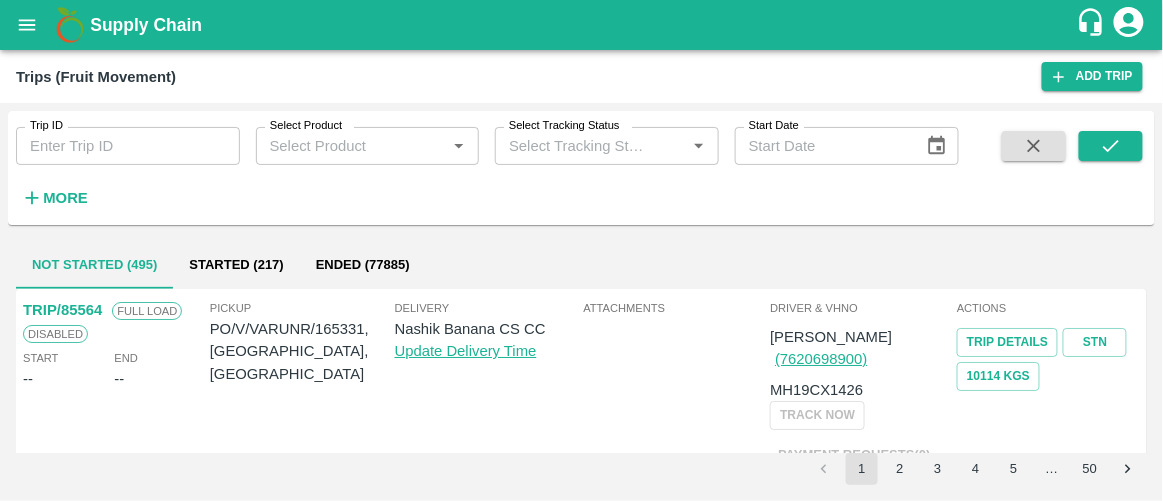 click on "More" at bounding box center [65, 198] 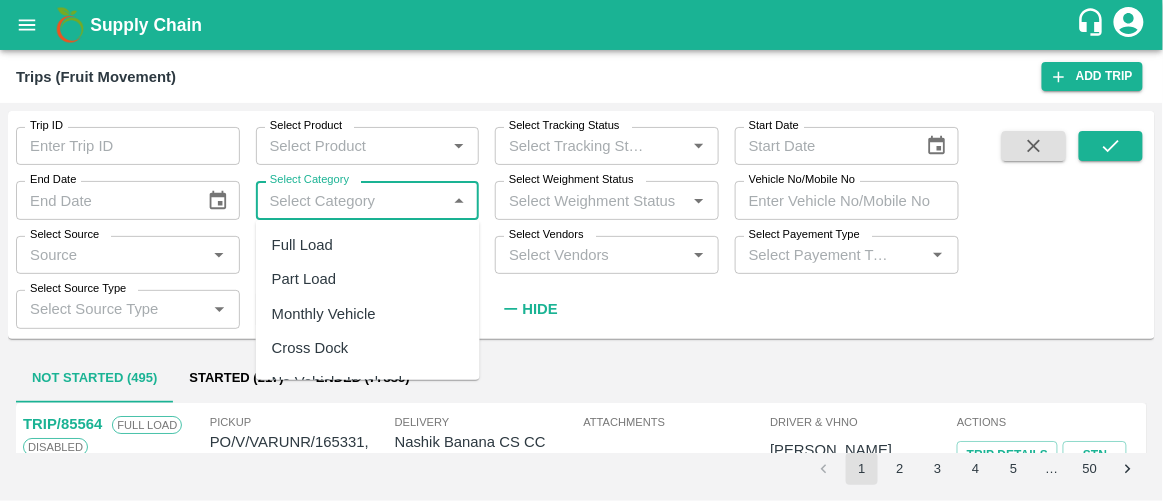 click on "Select Category" at bounding box center [351, 200] 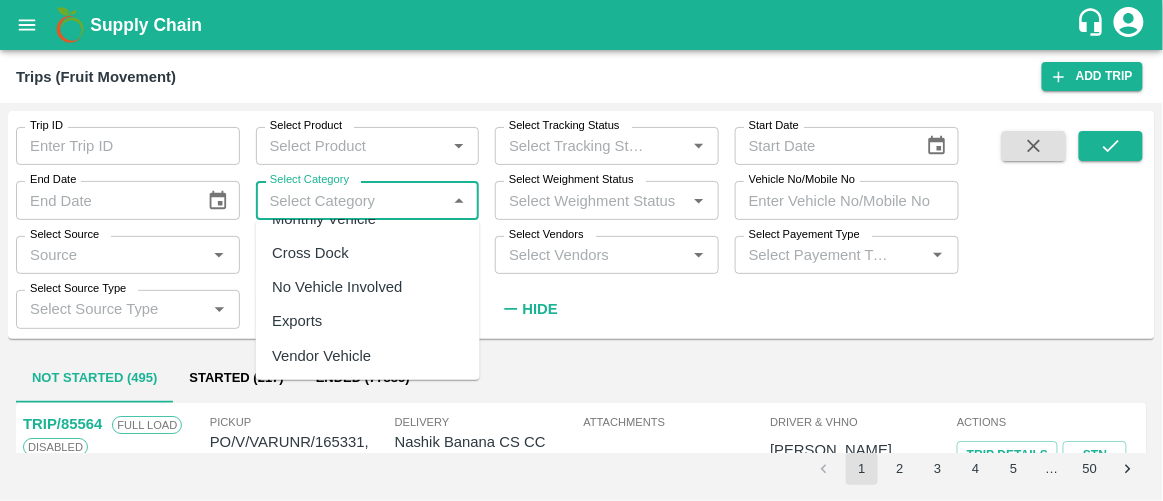 scroll, scrollTop: 109, scrollLeft: 0, axis: vertical 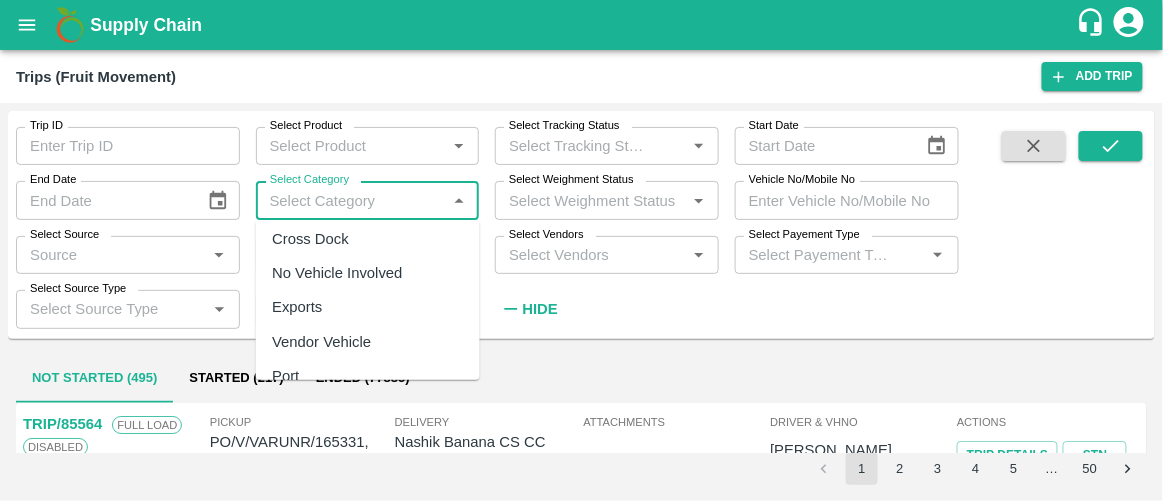 click on "Select Source Type Select Source Type   *" at bounding box center (120, 301) 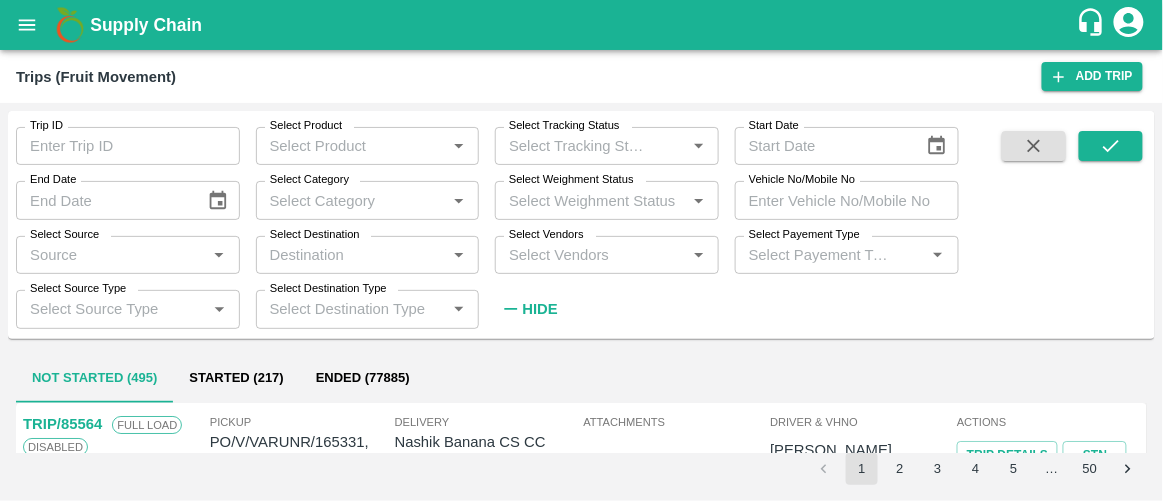 click on "Select Destination" at bounding box center (351, 255) 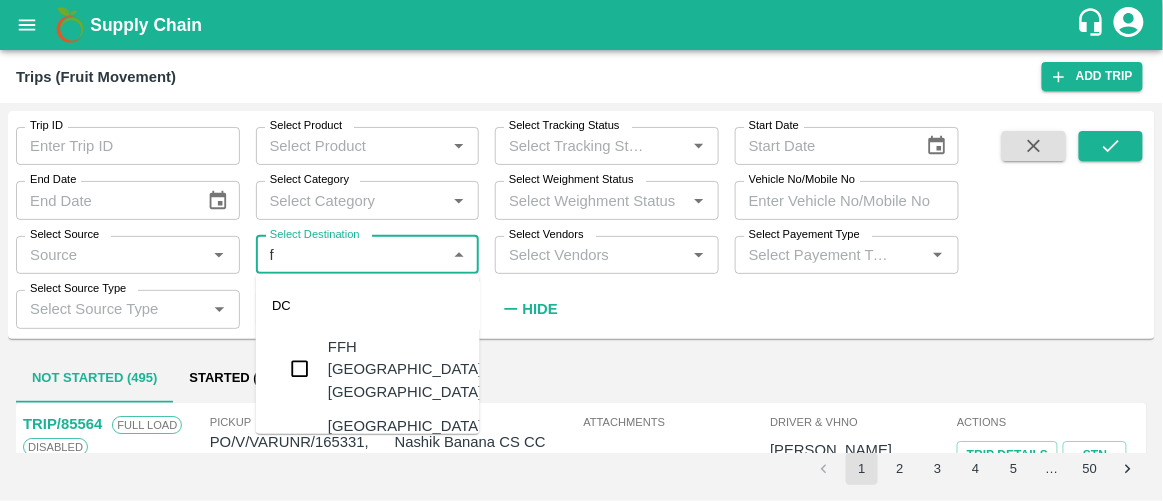 type on "fr" 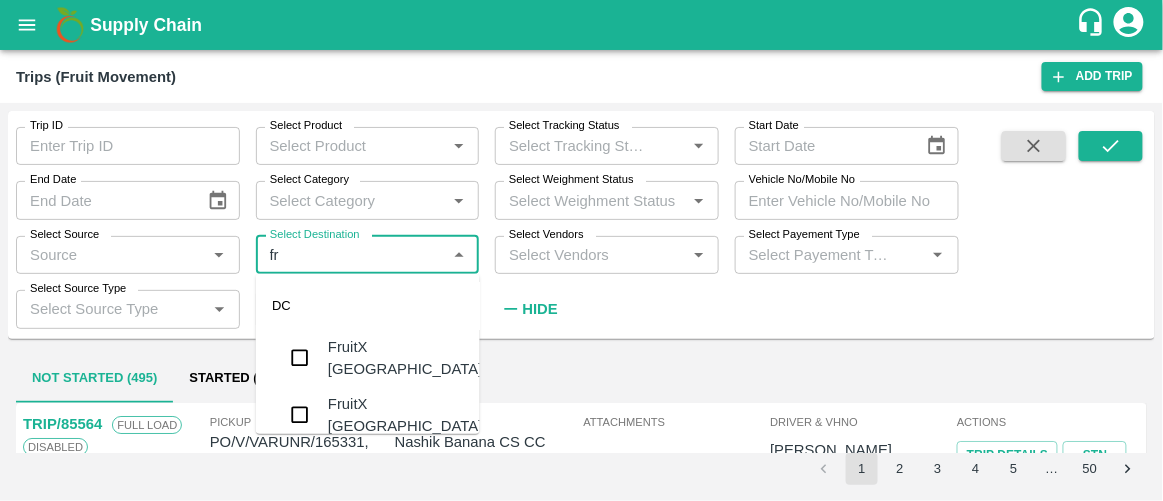 click on "FruitX Bangalore" at bounding box center (405, 358) 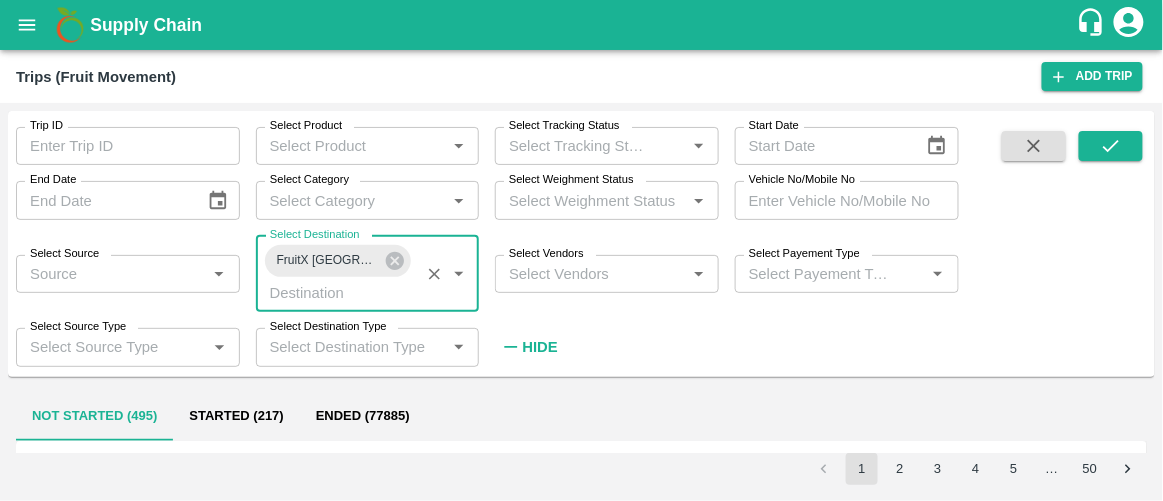 type on "DD/MM/YYYY" 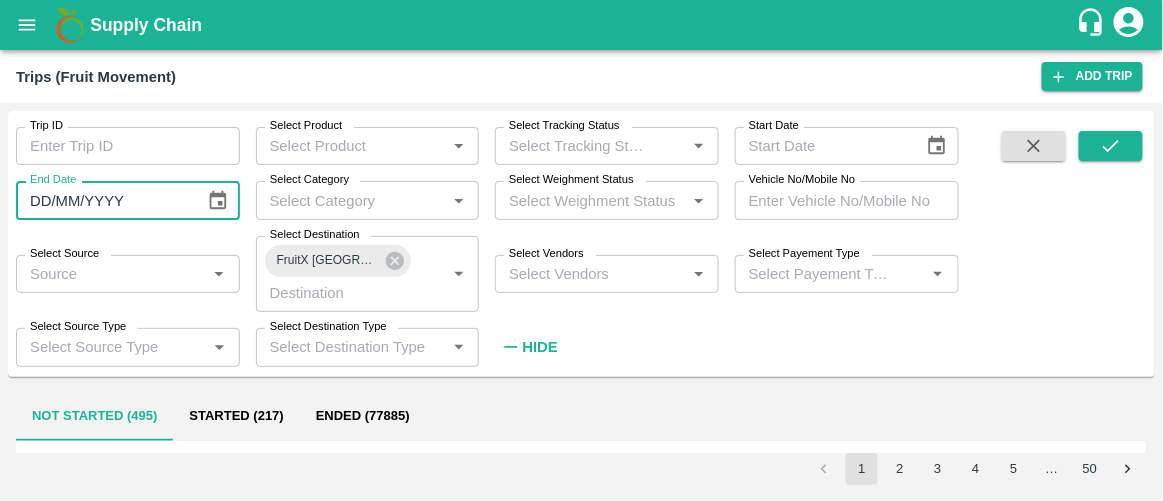 click on "DD/MM/YYYY" at bounding box center [103, 200] 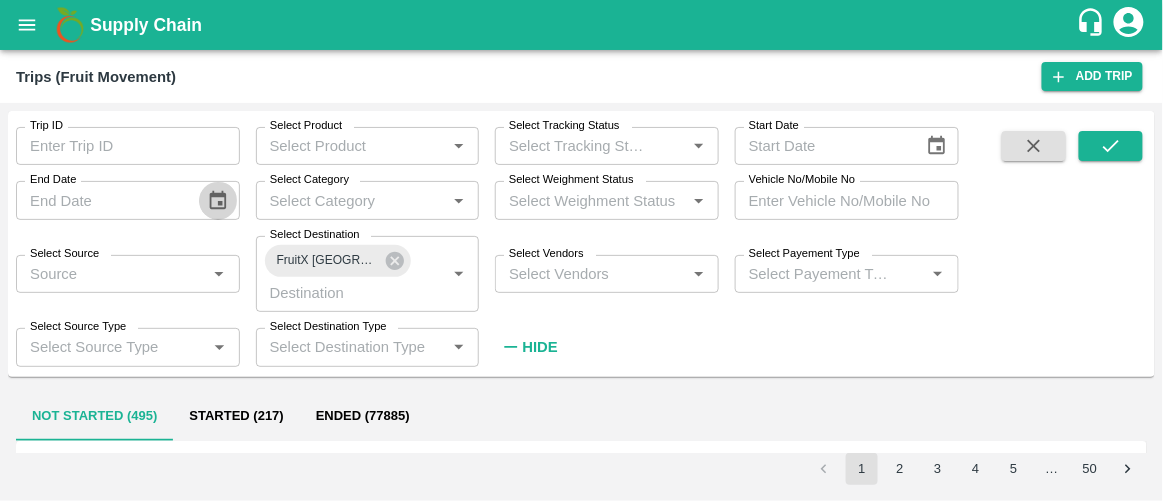 click at bounding box center [218, 201] 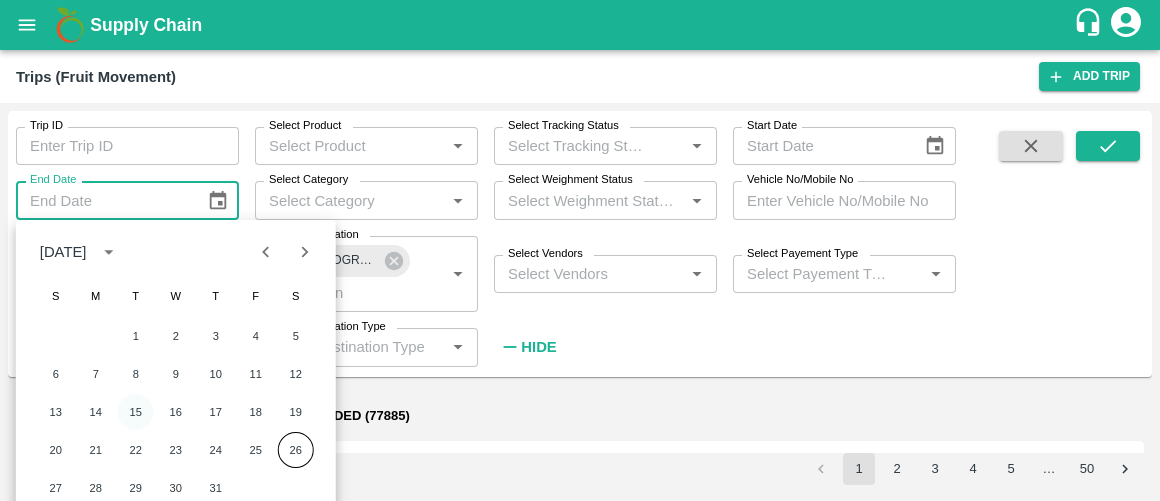 click on "15" at bounding box center (136, 412) 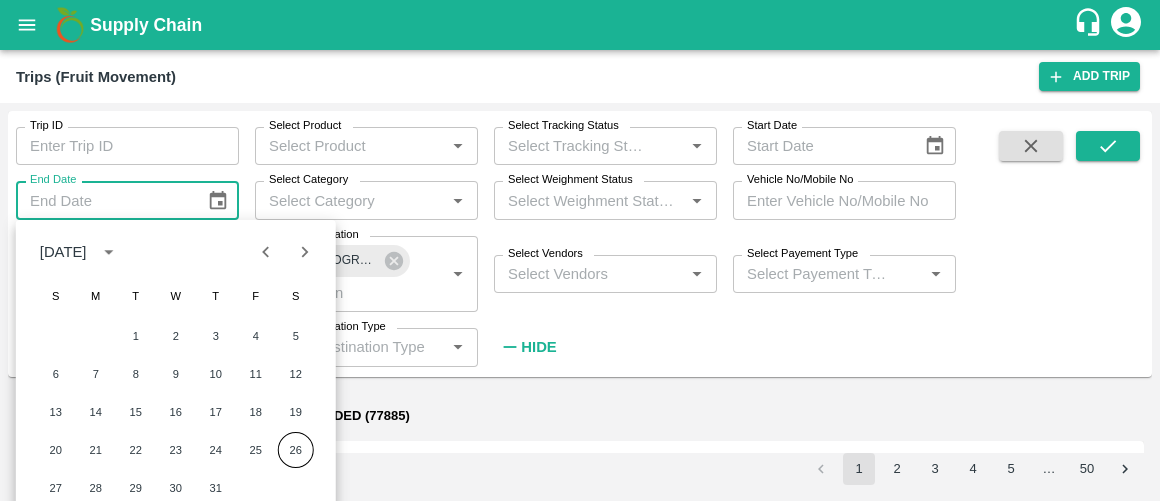 type on "15/07/2025" 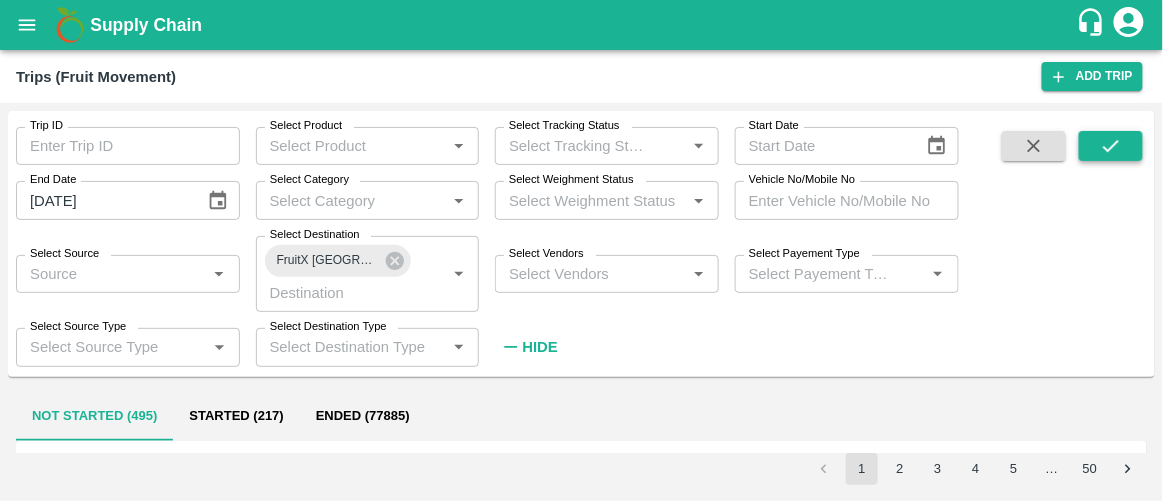 click 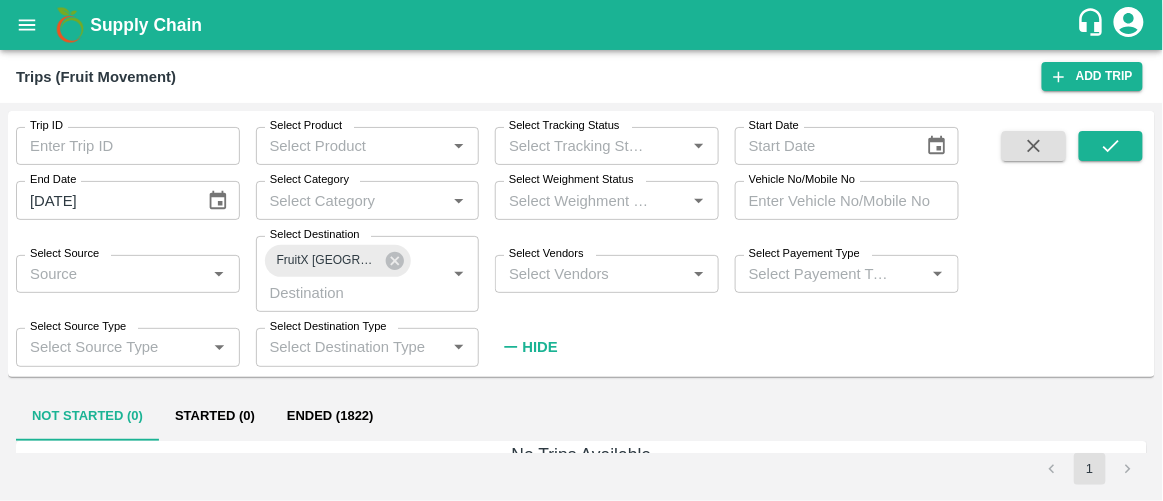 click on "Ended (1822)" at bounding box center [330, 417] 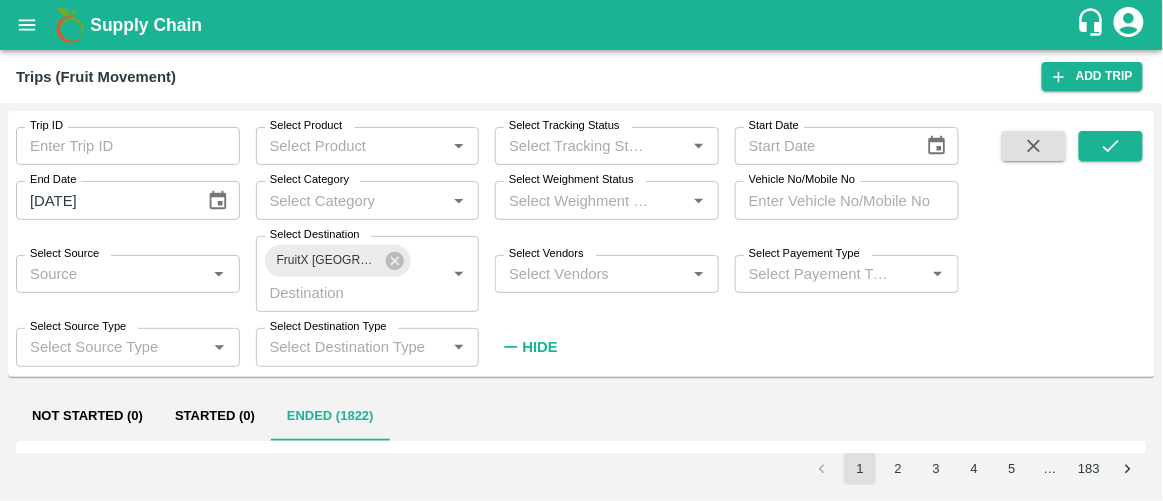 click on "Select Destination FruitX Bangalore Select Destination   *" at bounding box center [360, 266] 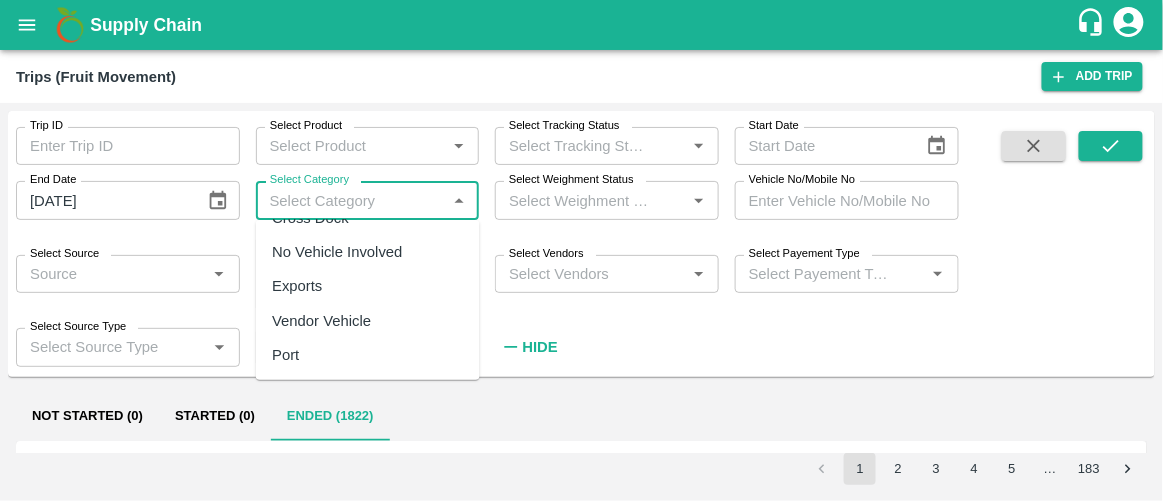 scroll, scrollTop: 0, scrollLeft: 0, axis: both 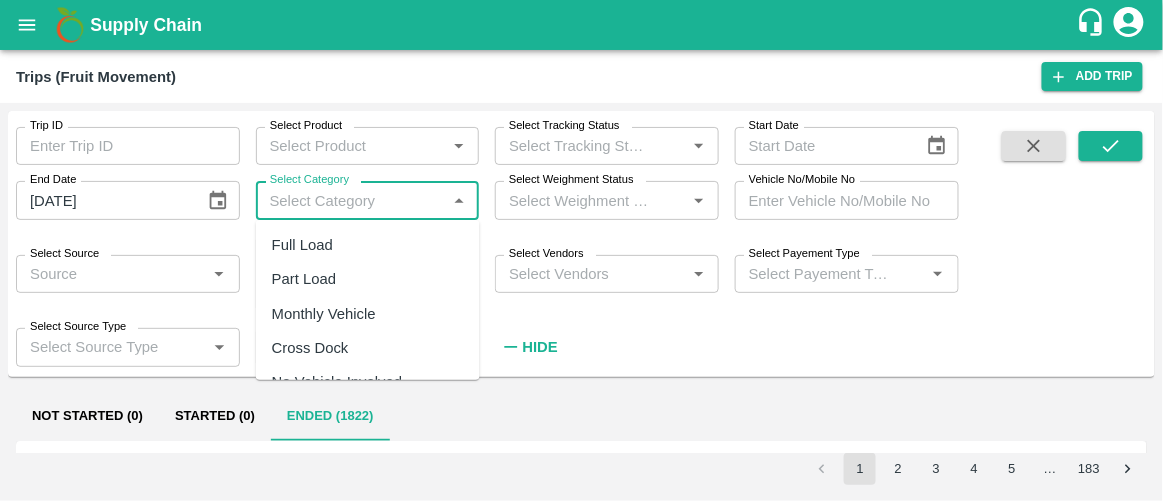 click on "Full Load" at bounding box center [368, 245] 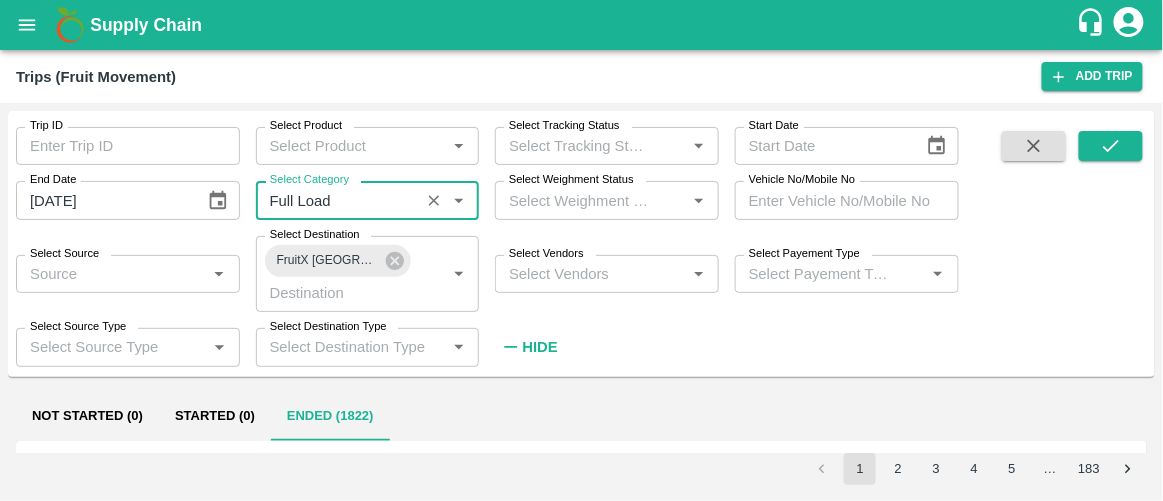 click on "Select Product" at bounding box center (351, 146) 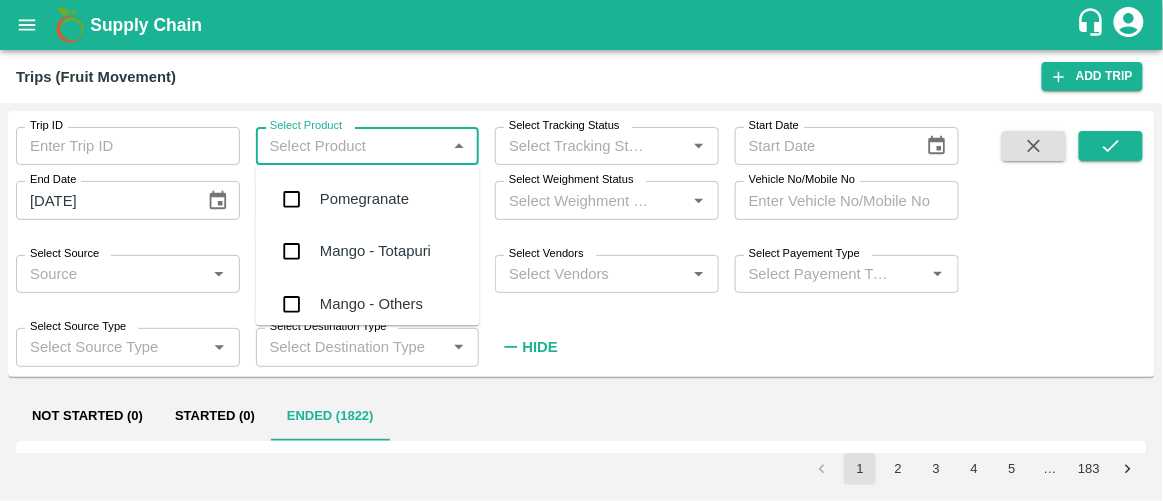 click on "Pomegranate" at bounding box center (364, 199) 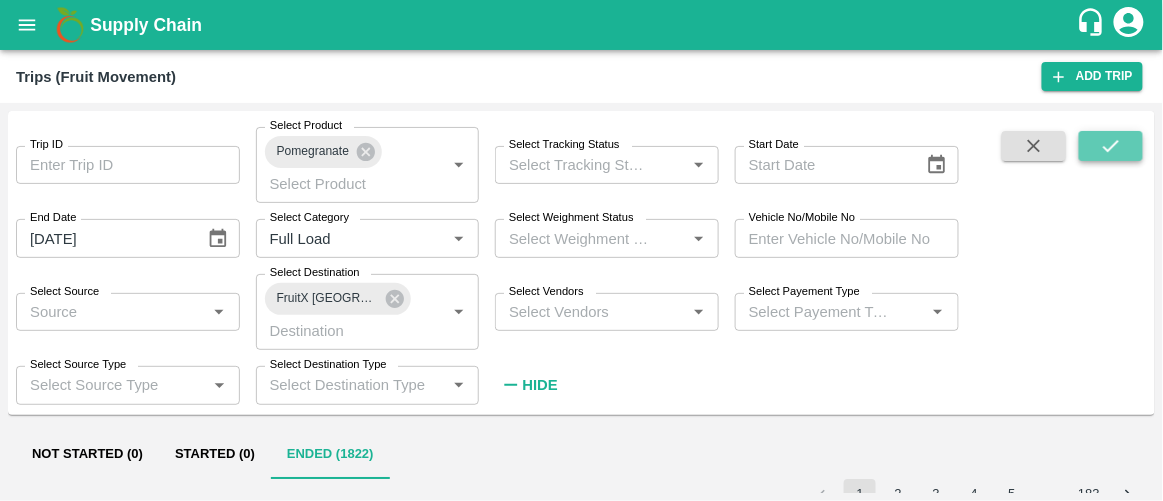 click 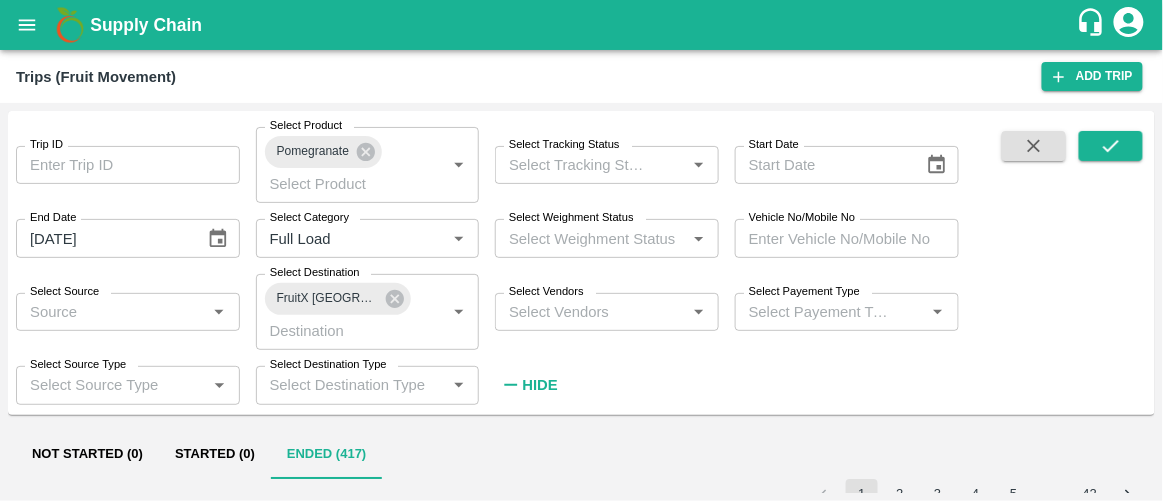 scroll, scrollTop: 24, scrollLeft: 0, axis: vertical 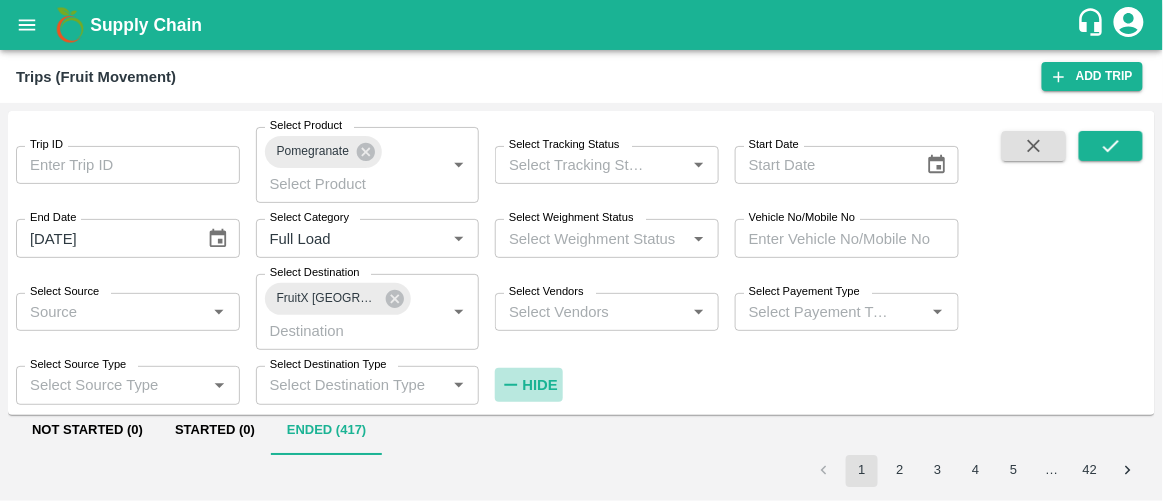 click on "Hide" at bounding box center [540, 385] 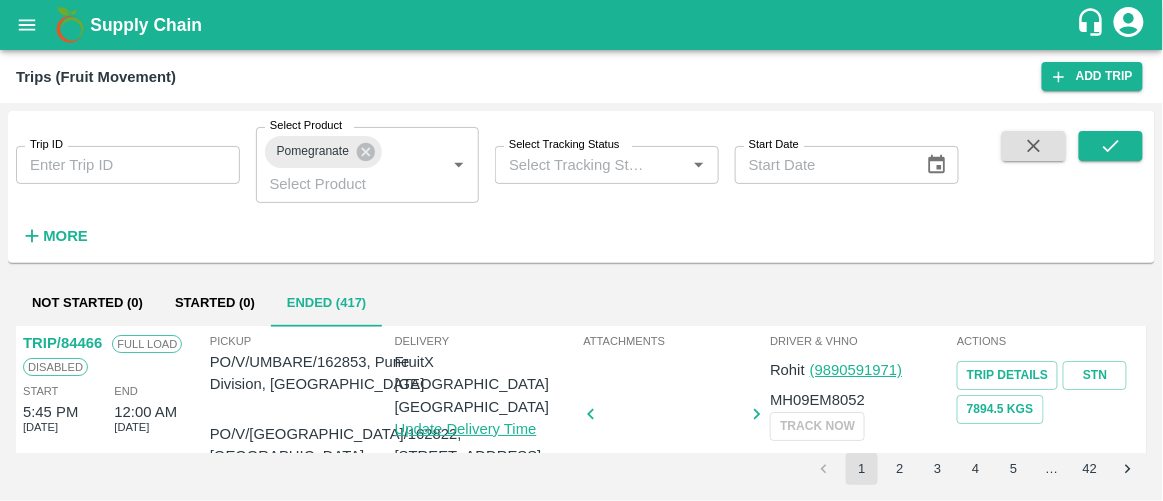 scroll, scrollTop: 0, scrollLeft: 0, axis: both 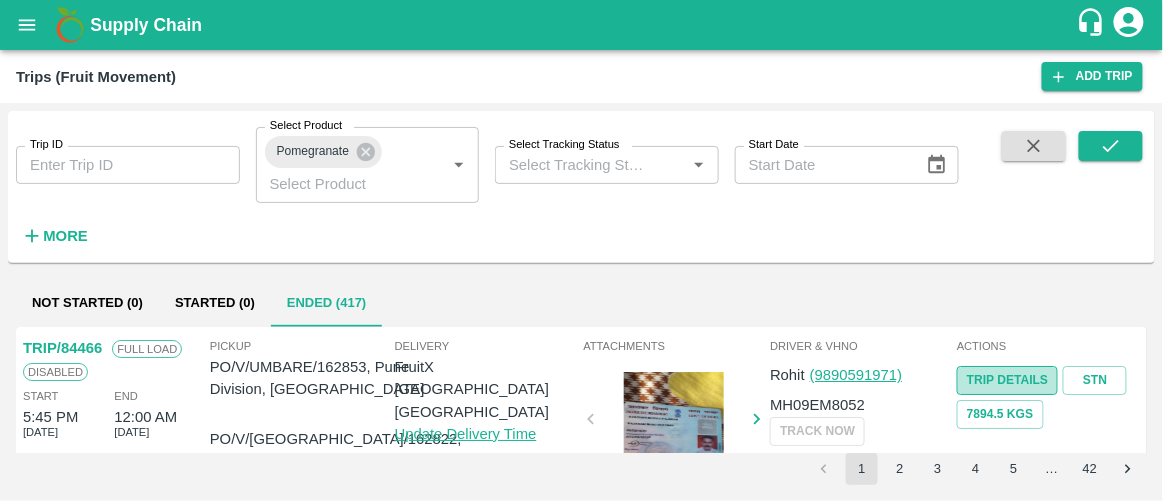 click on "Trip Details" at bounding box center [1007, 380] 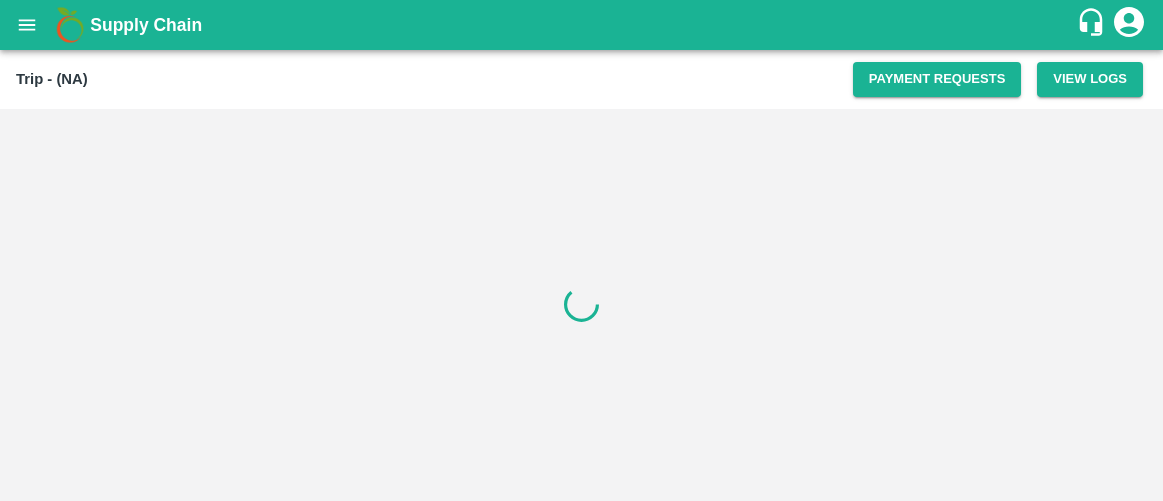 scroll, scrollTop: 0, scrollLeft: 0, axis: both 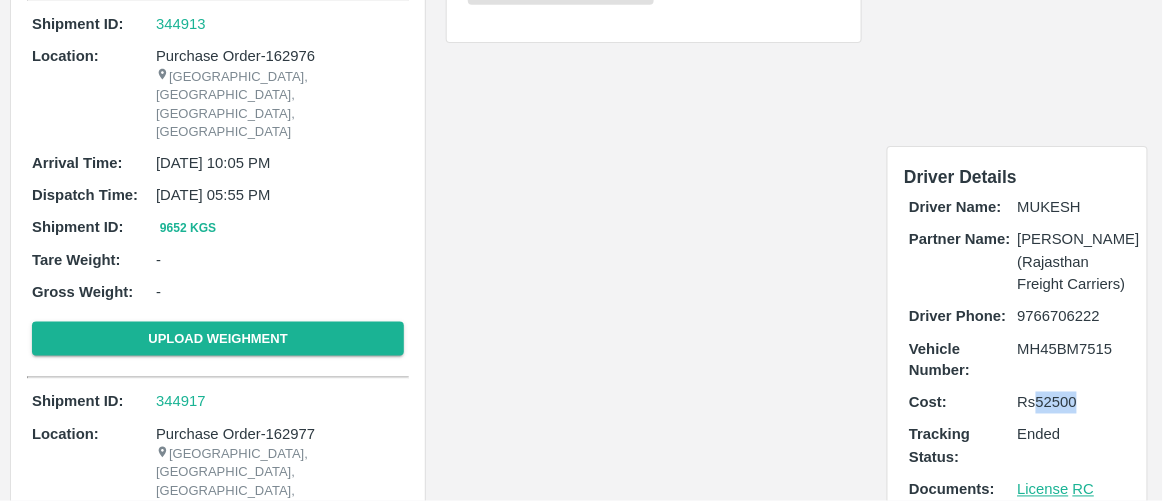 drag, startPoint x: 1037, startPoint y: 348, endPoint x: 1088, endPoint y: 353, distance: 51.24451 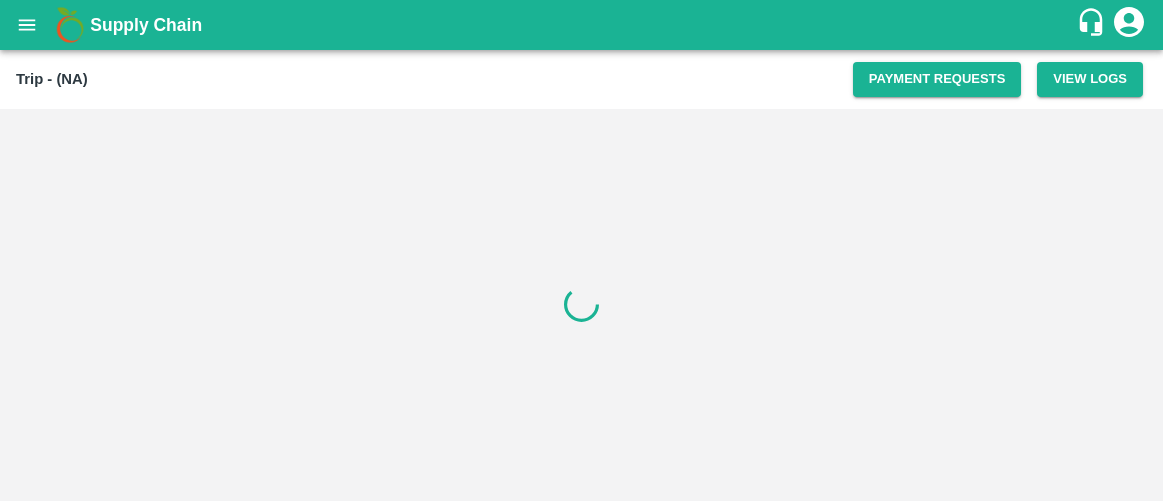 scroll, scrollTop: 0, scrollLeft: 0, axis: both 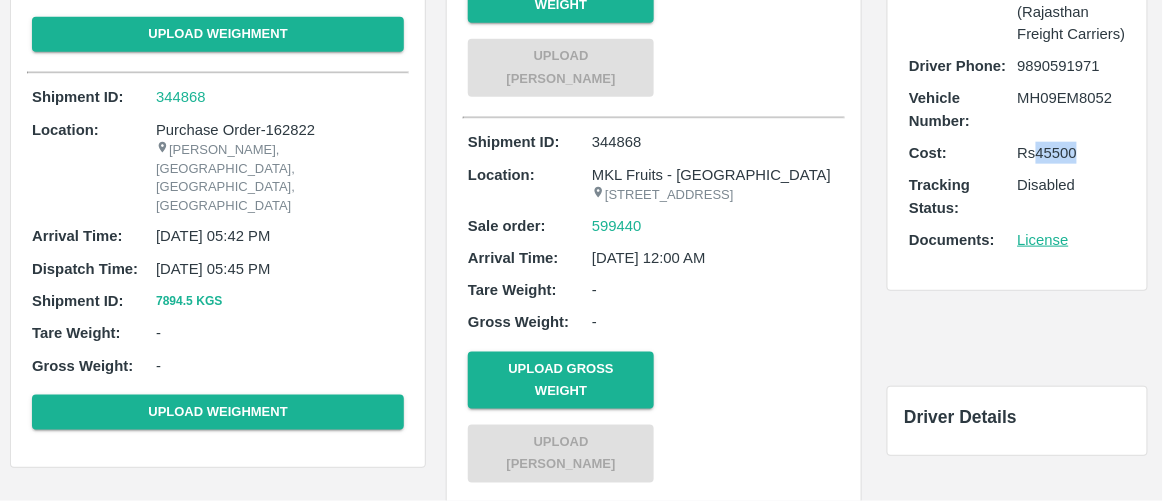 drag, startPoint x: 1033, startPoint y: 137, endPoint x: 1087, endPoint y: 145, distance: 54.589375 